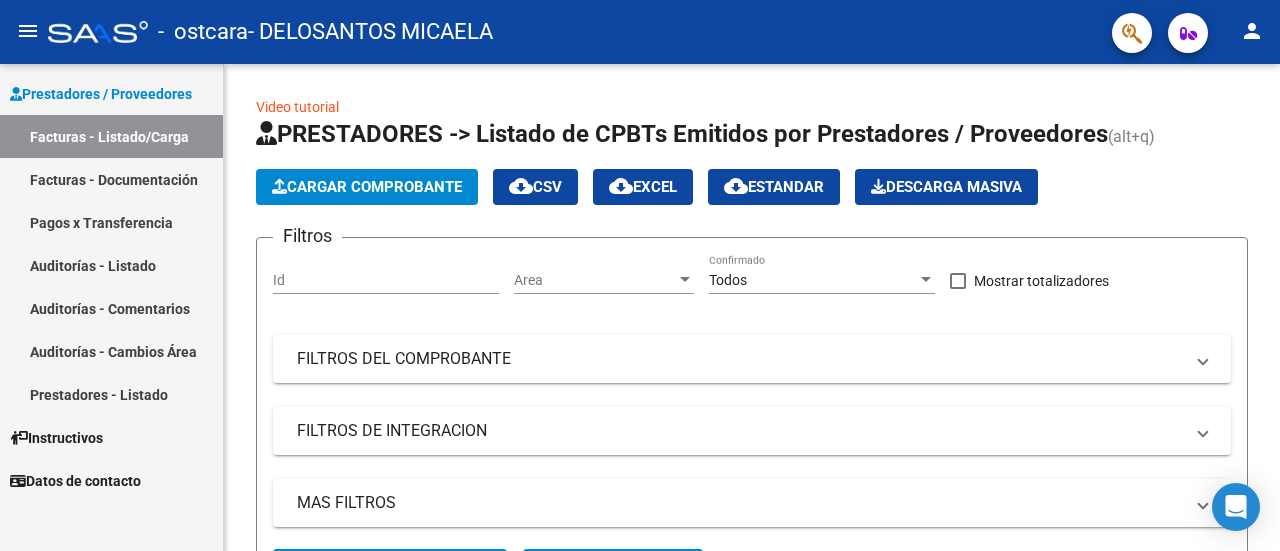 scroll, scrollTop: 0, scrollLeft: 0, axis: both 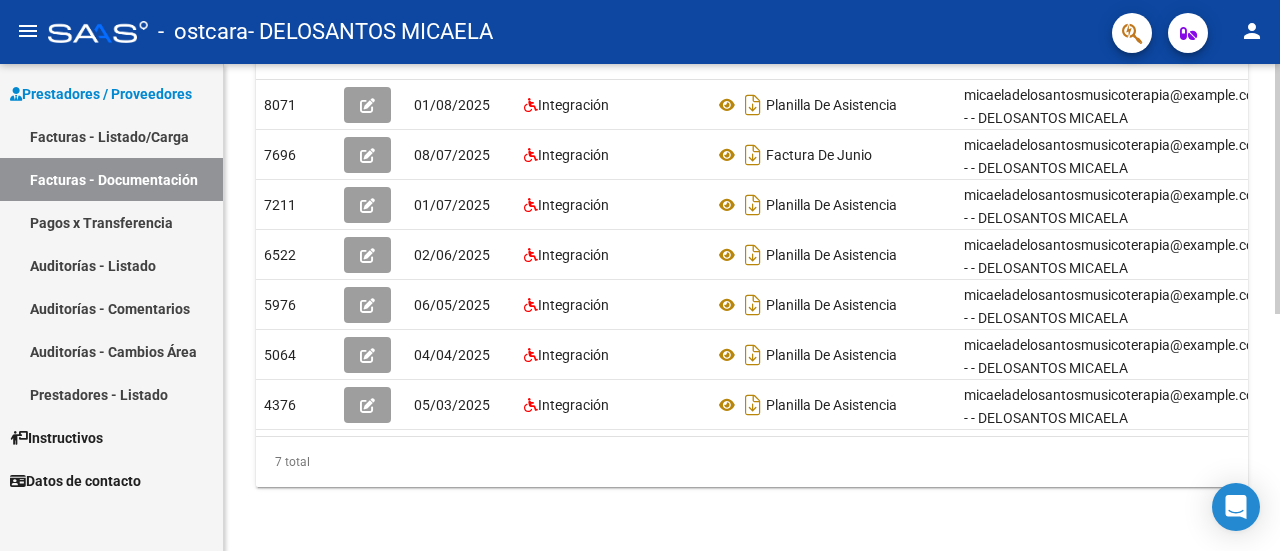 click 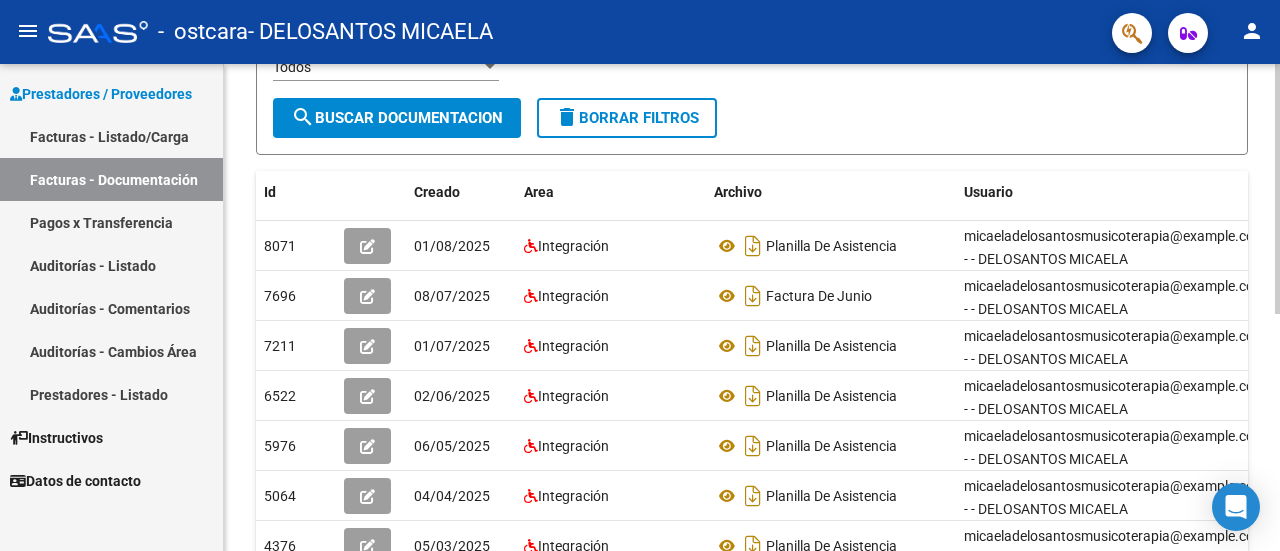 click 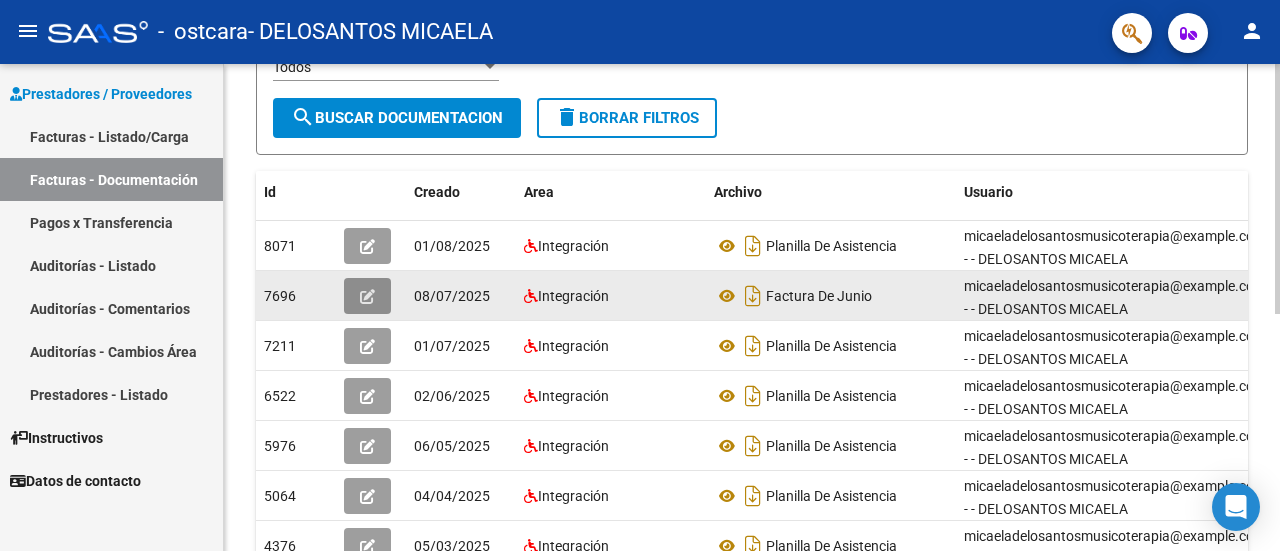 click 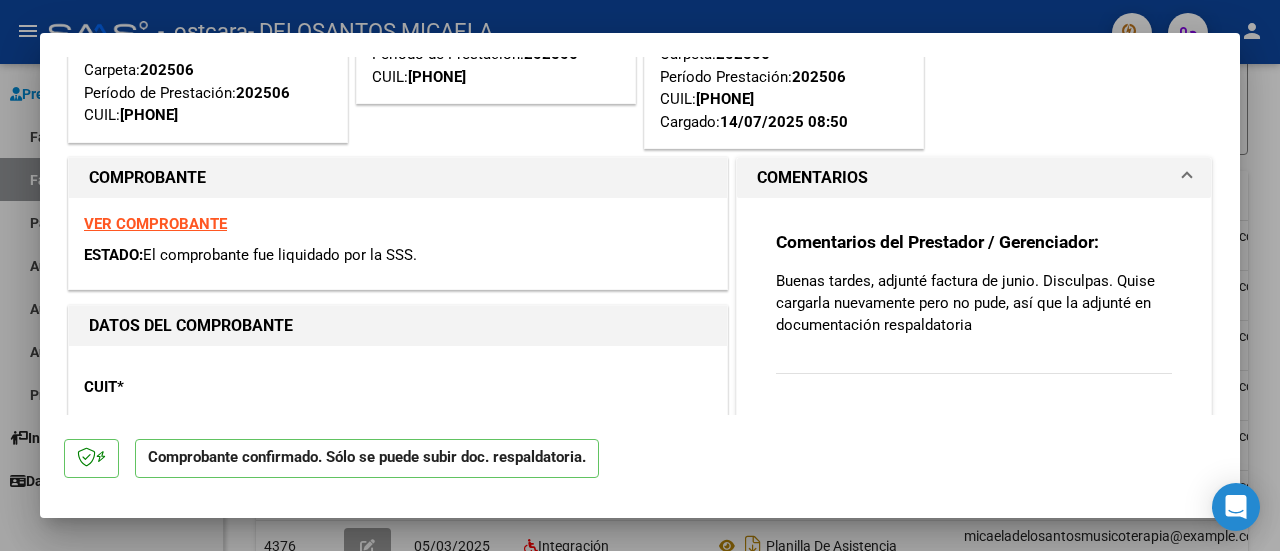 scroll, scrollTop: 225, scrollLeft: 0, axis: vertical 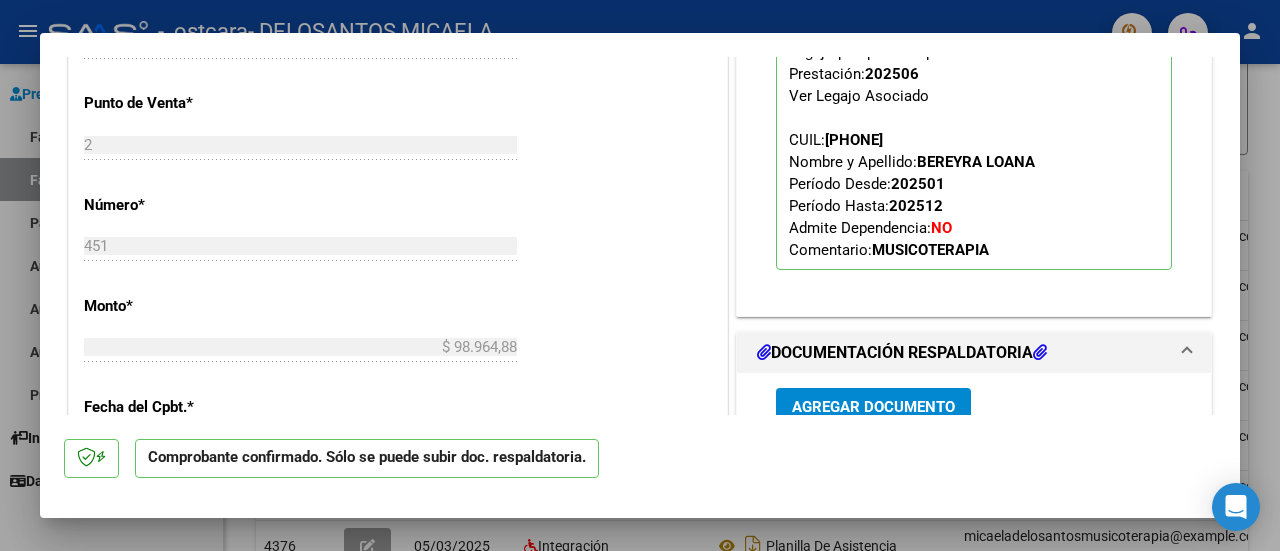 click at bounding box center (640, 275) 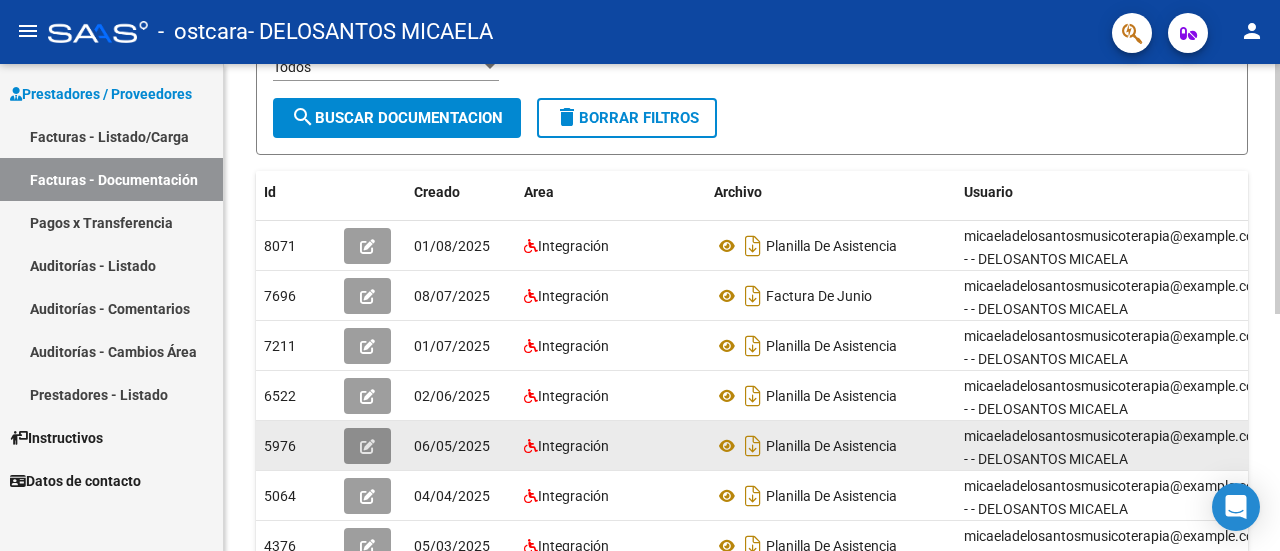 click 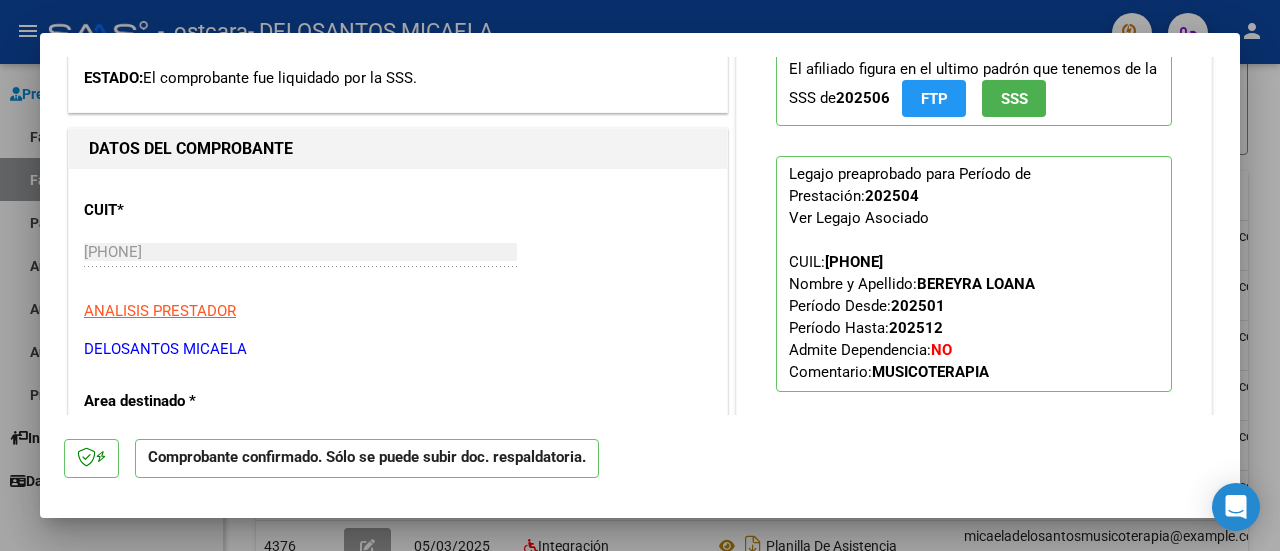 scroll, scrollTop: 41, scrollLeft: 0, axis: vertical 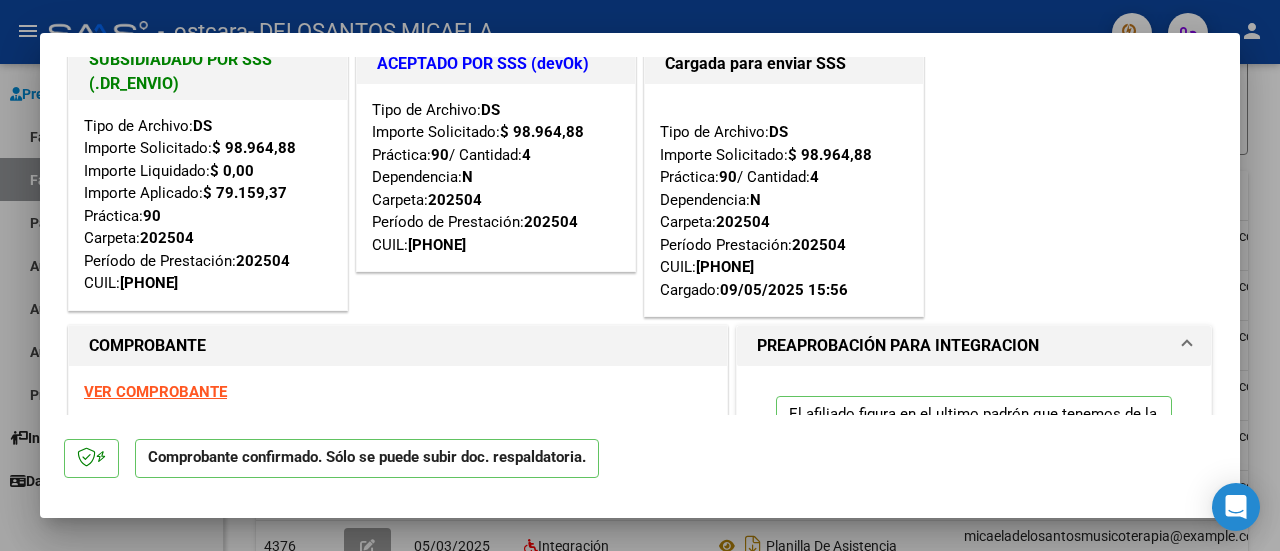 click at bounding box center [640, 275] 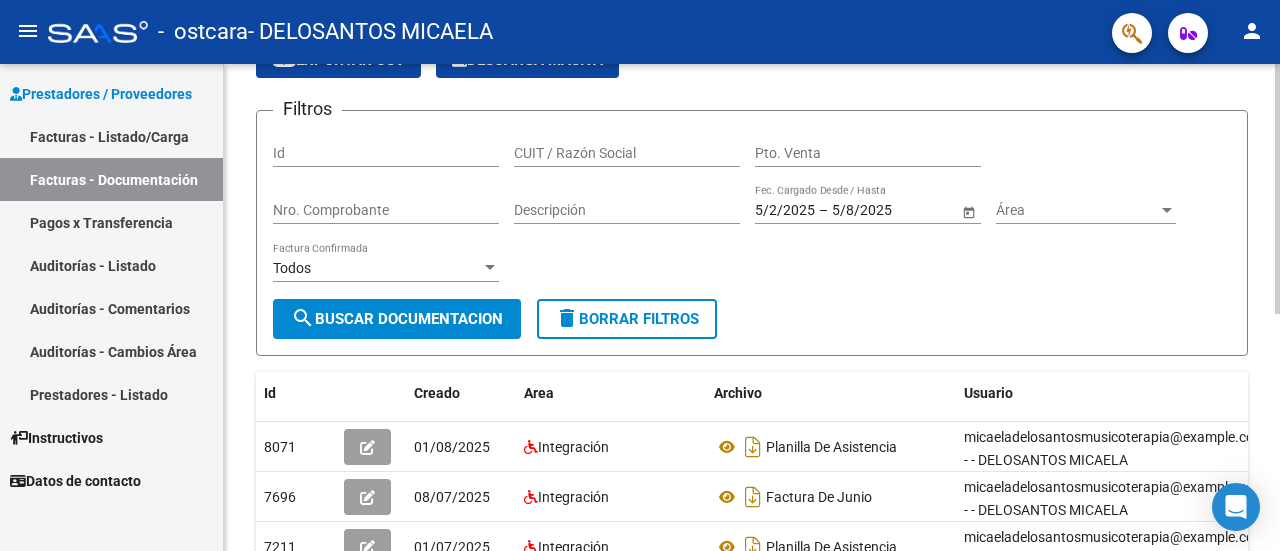 click on "PRESTADORES -> Comprobantes - Documentación Respaldatoria cloud_download  Exportar CSV   Descarga Masiva
Filtros Id CUIT / Razón Social Pto. Venta Nro. Comprobante Descripción 5/2/2025 5/2/2025 – 5/8/2025 5/8/2025 Fec. Cargado Desde / Hasta Área Área Todos Factura Confirmada search  Buscar Documentacion  delete  Borrar Filtros  Id Creado Area Archivo Usuario Acción 8071
01/08/2025 Integración Planilla De Asistencia  micaeladelosantosmusicoterapia@example.com - - DELOSANTOS MICAELA  7696
08/07/2025 Integración Factura De Junio  micaeladelosantosmusicoterapia@example.com - - DELOSANTOS MICAELA  7211
01/07/2025 Integración Planilla De Asistencia  micaeladelosantosmusicoterapia@example.com - - DELOSANTOS MICAELA  6522
02/06/2025 Integración Planilla De Asistencia   micaeladelosantosmusicoterapia@example.com - - DELOSANTOS MICAELA  5976
06/05/2025 Integración Planilla De Asistencia  micaeladelosantosmusicoterapia@example.com - - DELOSANTOS MICAELA  5064
04/04/2025 Integración 4376
1" 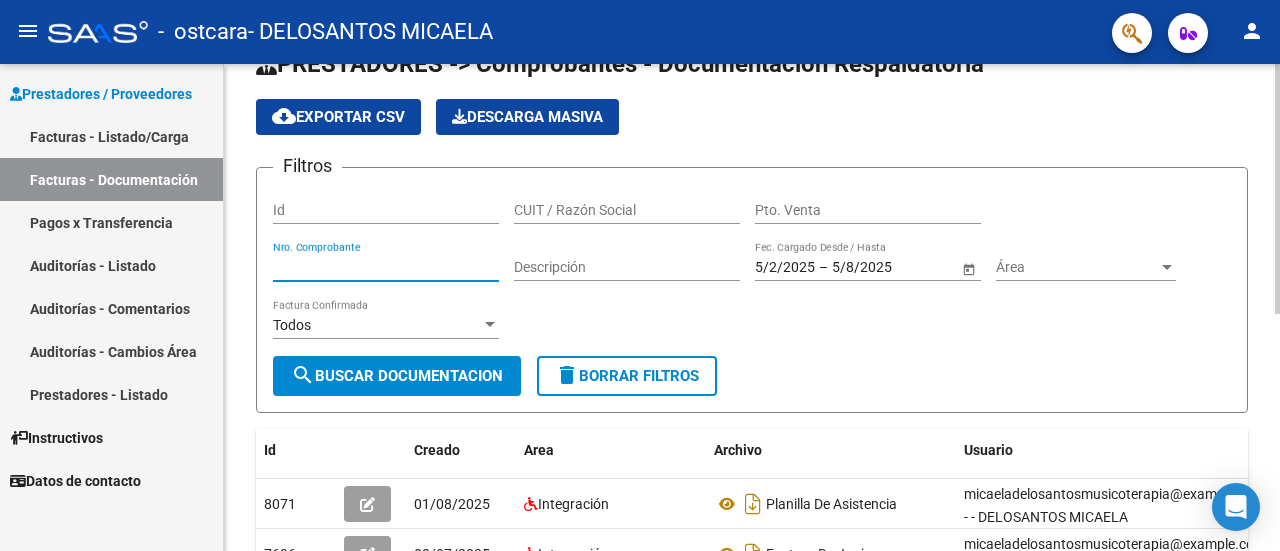 click on "Nro. Comprobante" at bounding box center (386, 267) 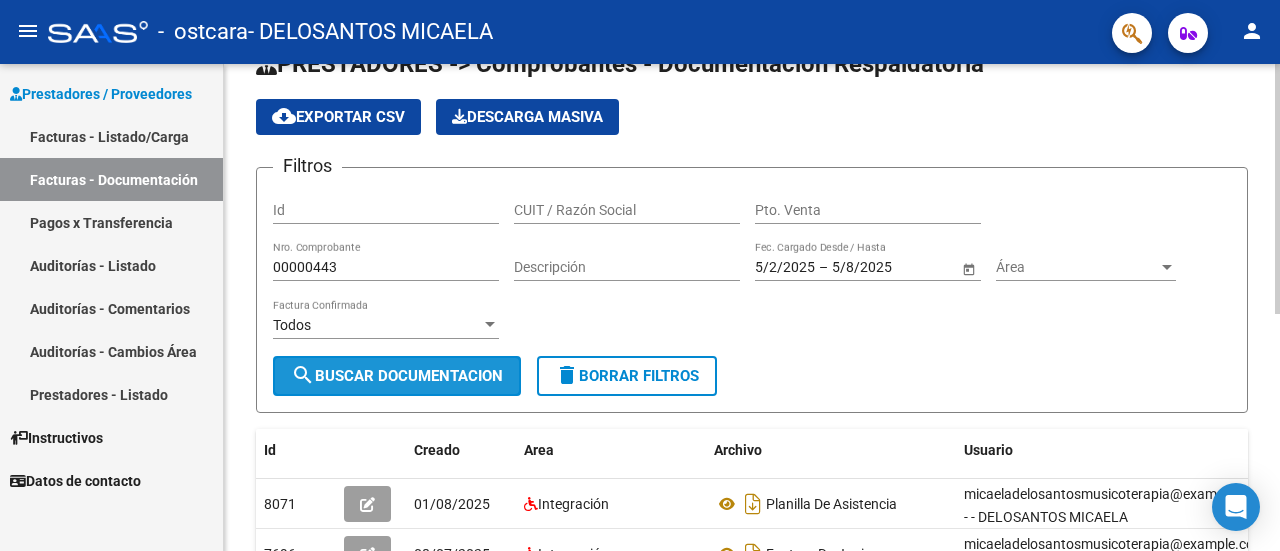 click on "search  Buscar Documentacion" 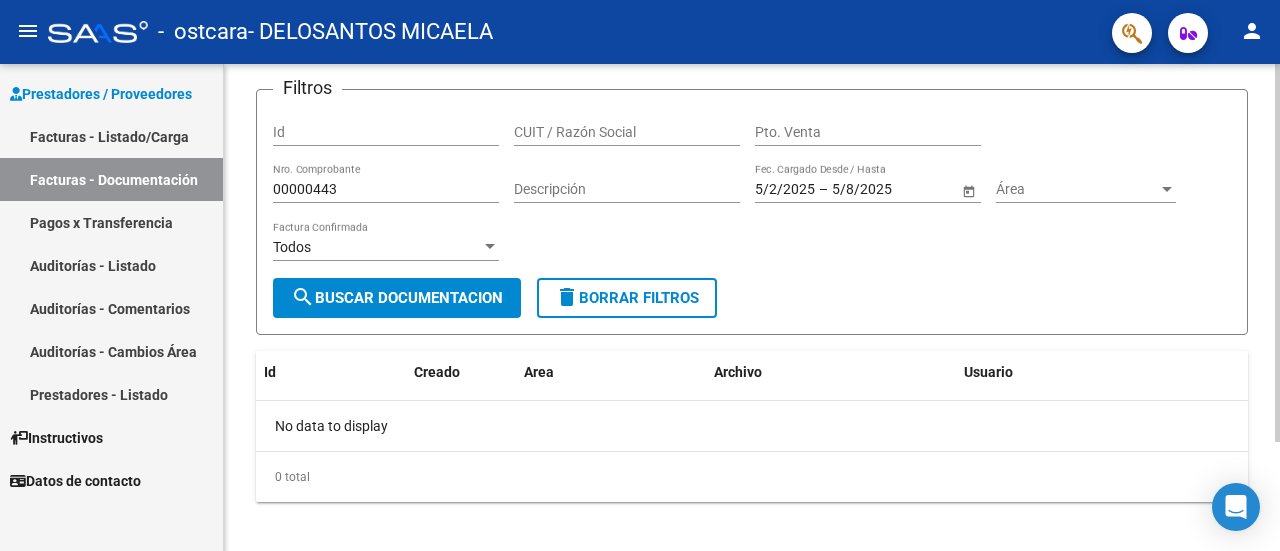 scroll, scrollTop: 140, scrollLeft: 0, axis: vertical 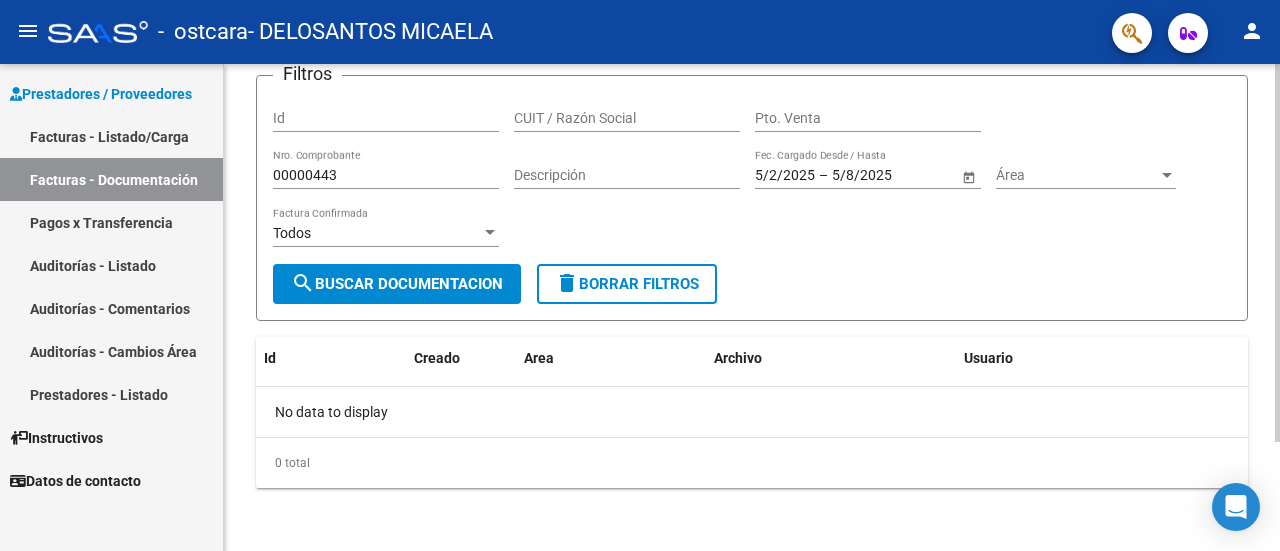 click 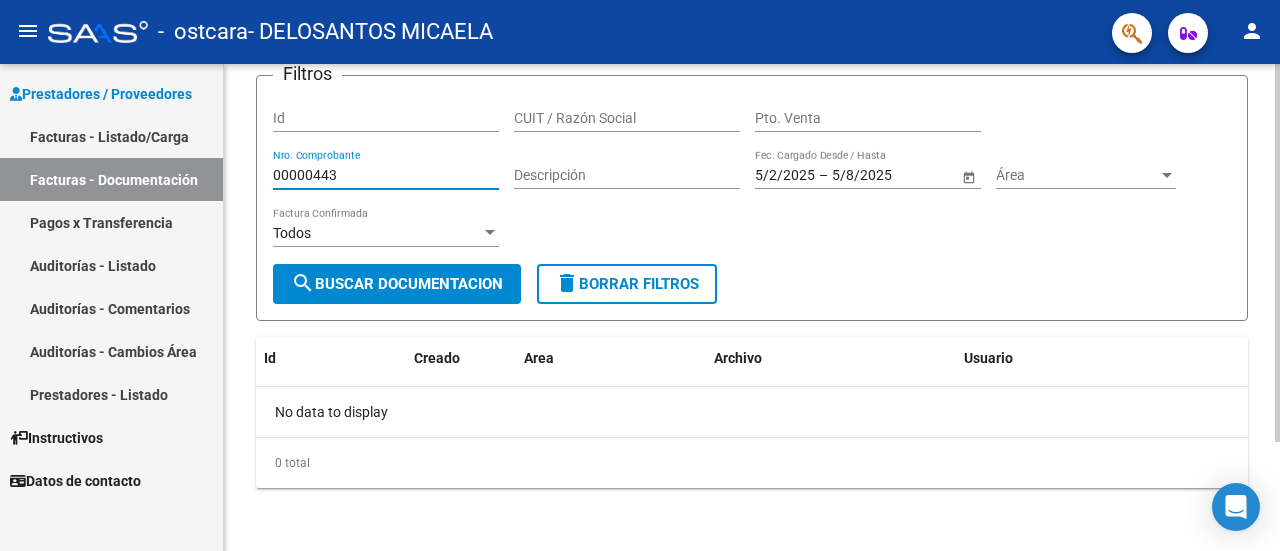 click on "00000443" at bounding box center [386, 175] 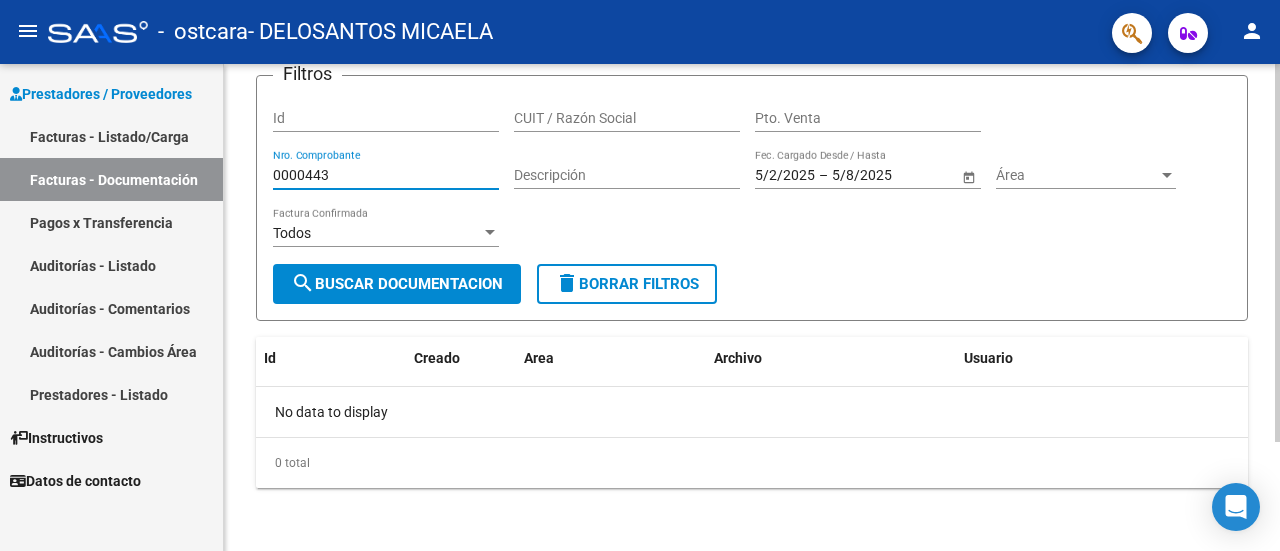 click on "search  Buscar Documentacion" 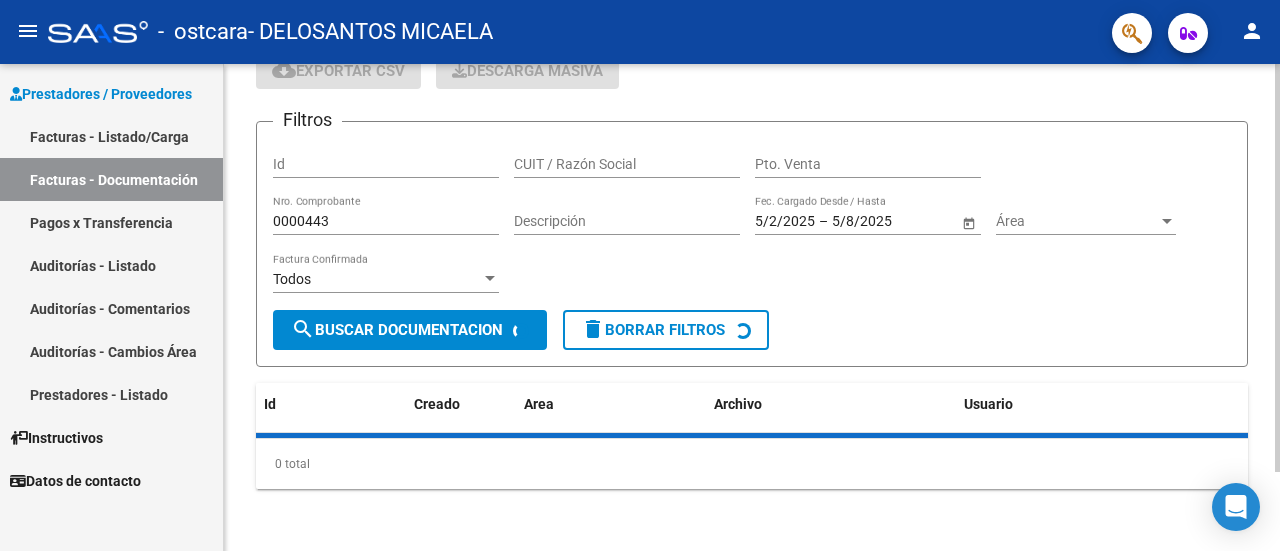 scroll, scrollTop: 140, scrollLeft: 0, axis: vertical 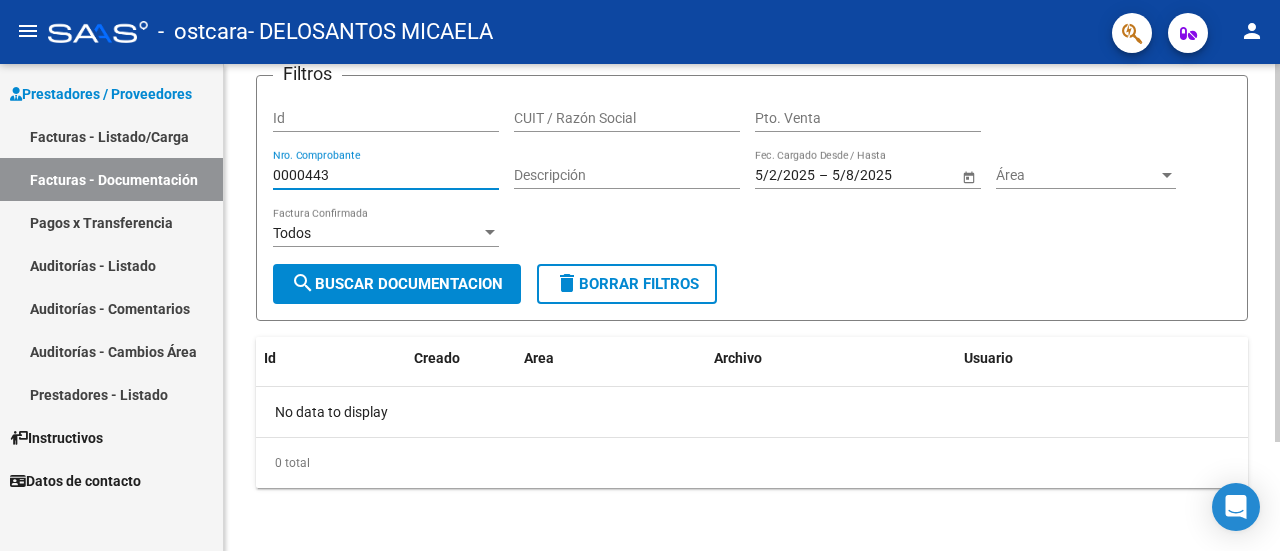click on "0000443" at bounding box center [386, 175] 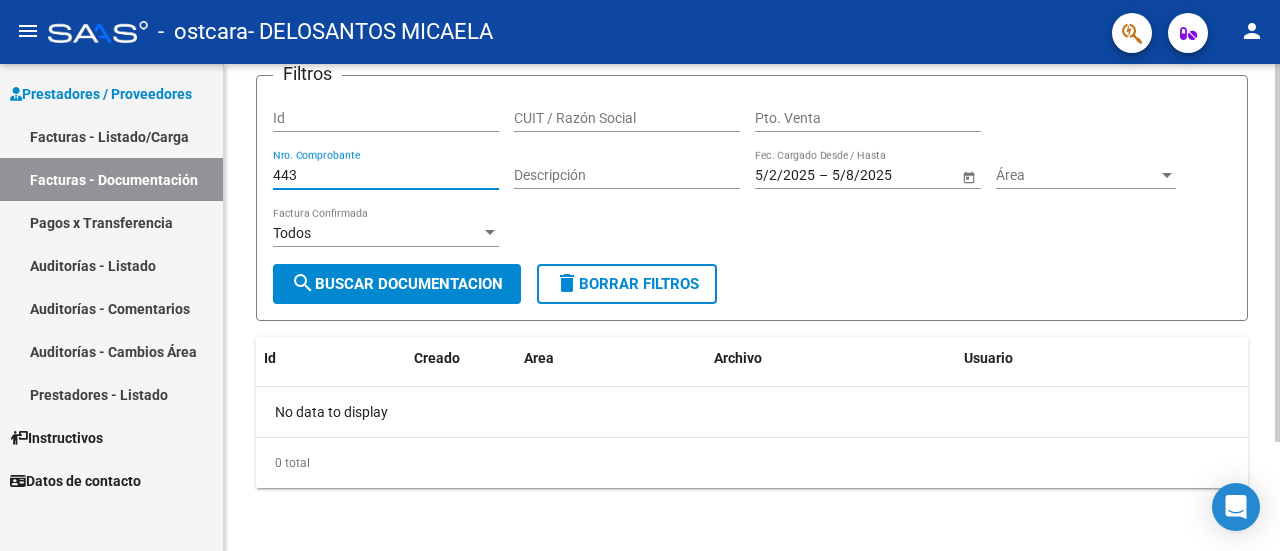type on "443" 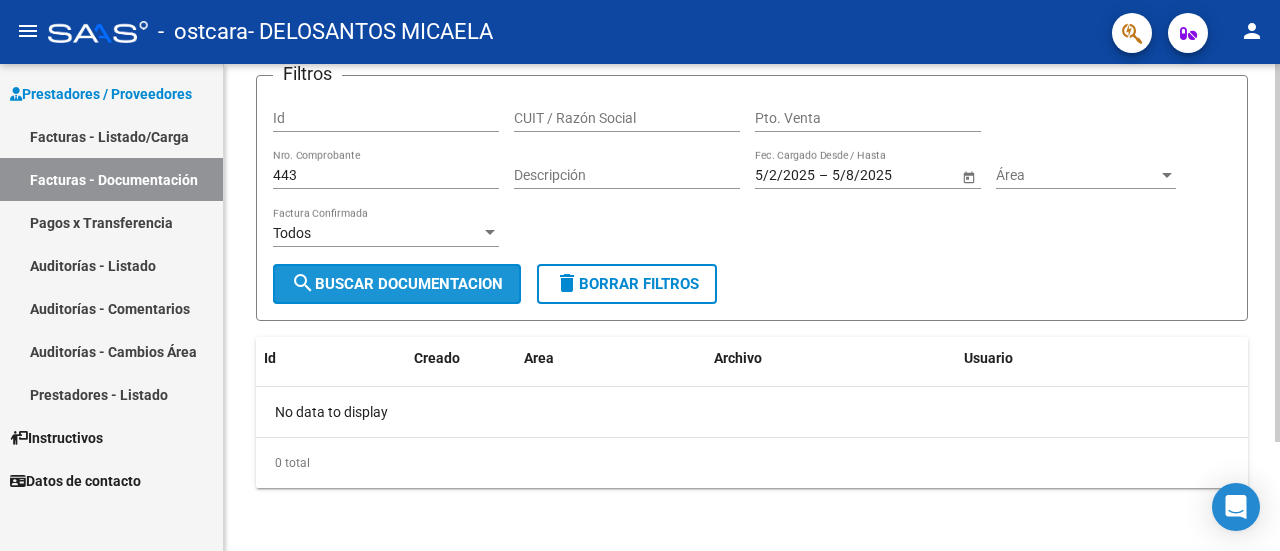 click on "search  Buscar Documentacion" 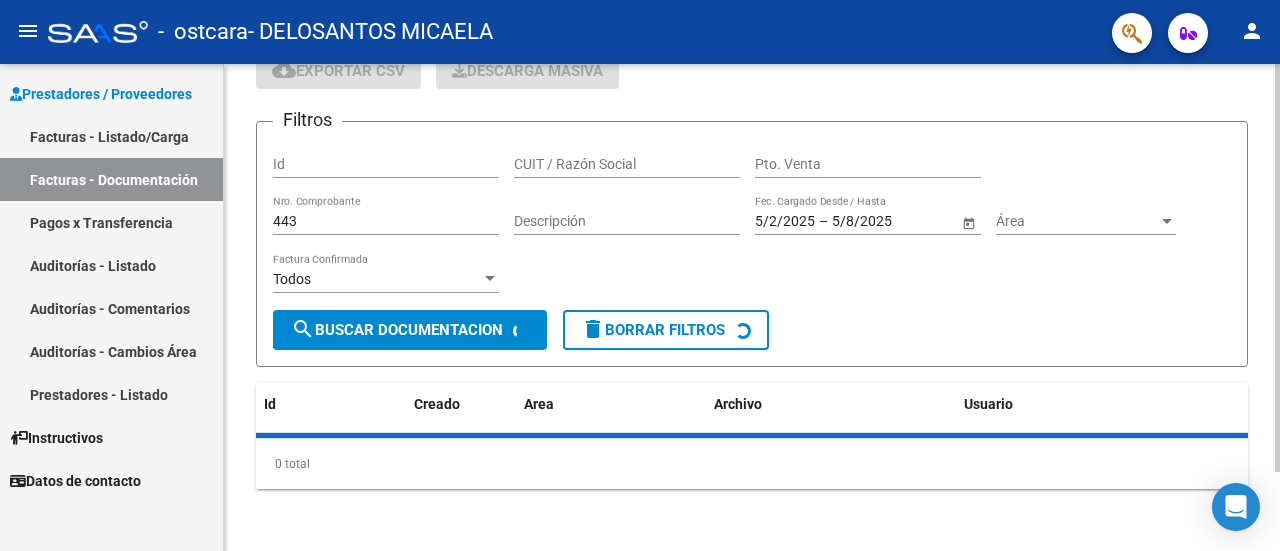 scroll, scrollTop: 140, scrollLeft: 0, axis: vertical 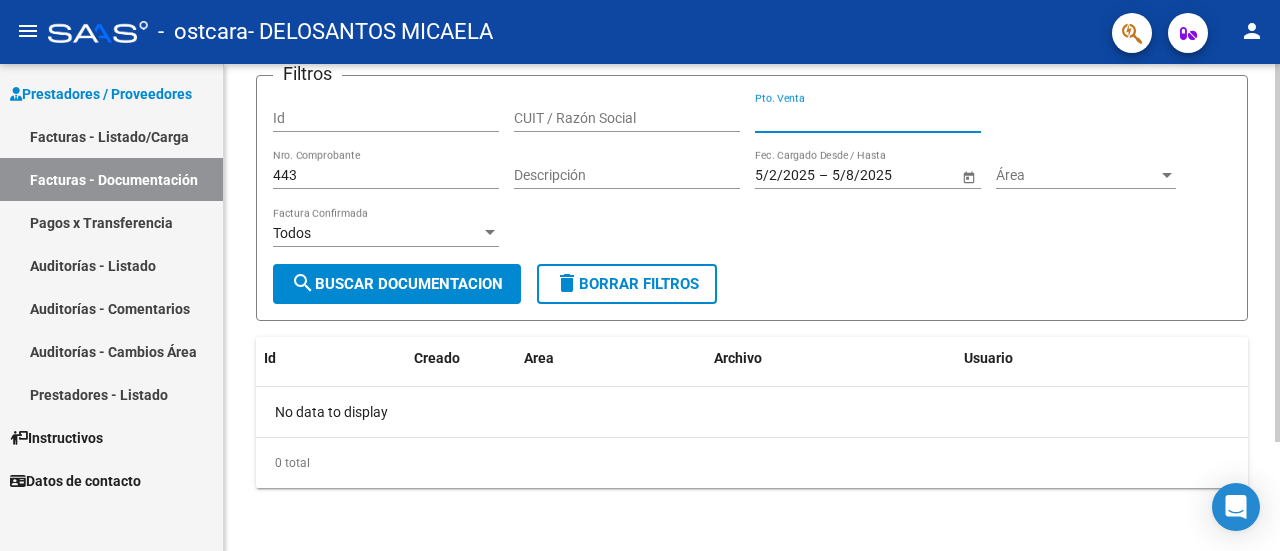 click on "Pto. Venta" at bounding box center [868, 118] 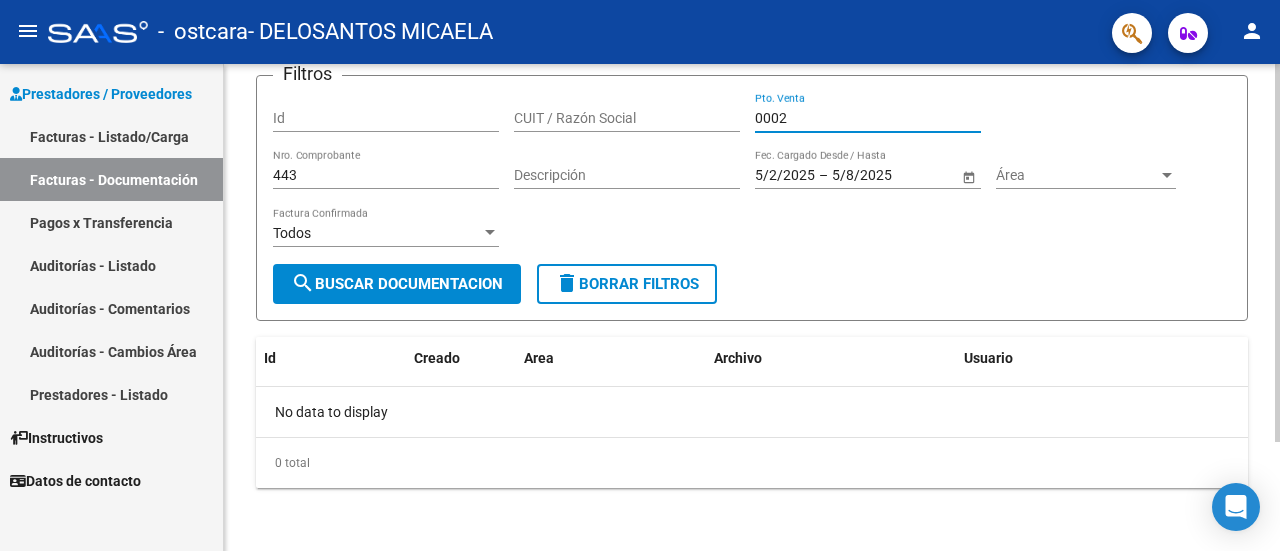 type on "0002" 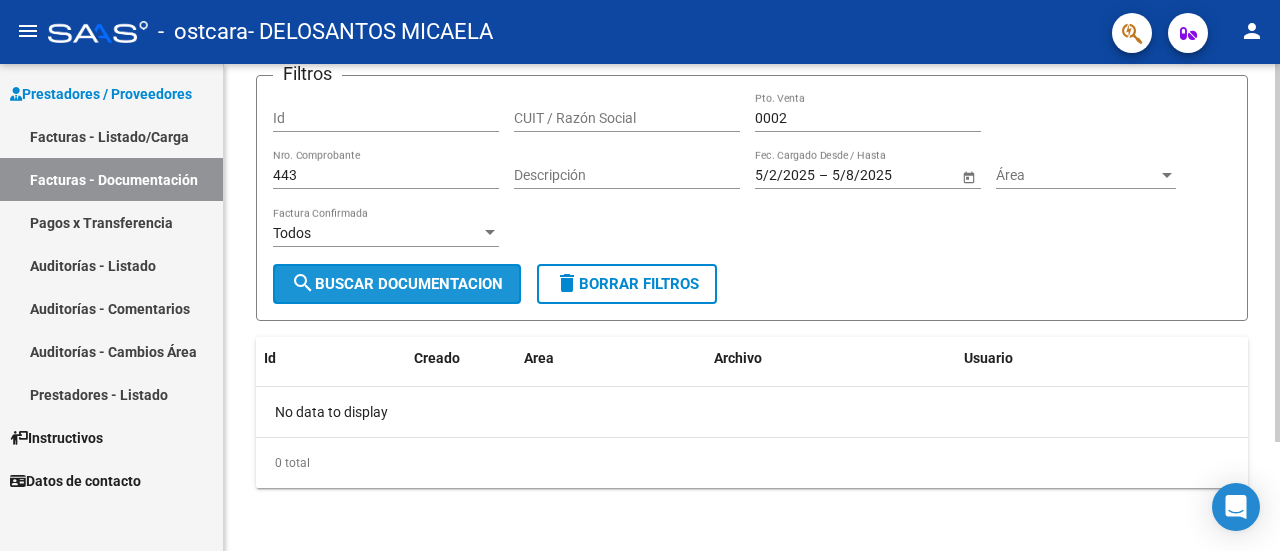 click on "search  Buscar Documentacion" 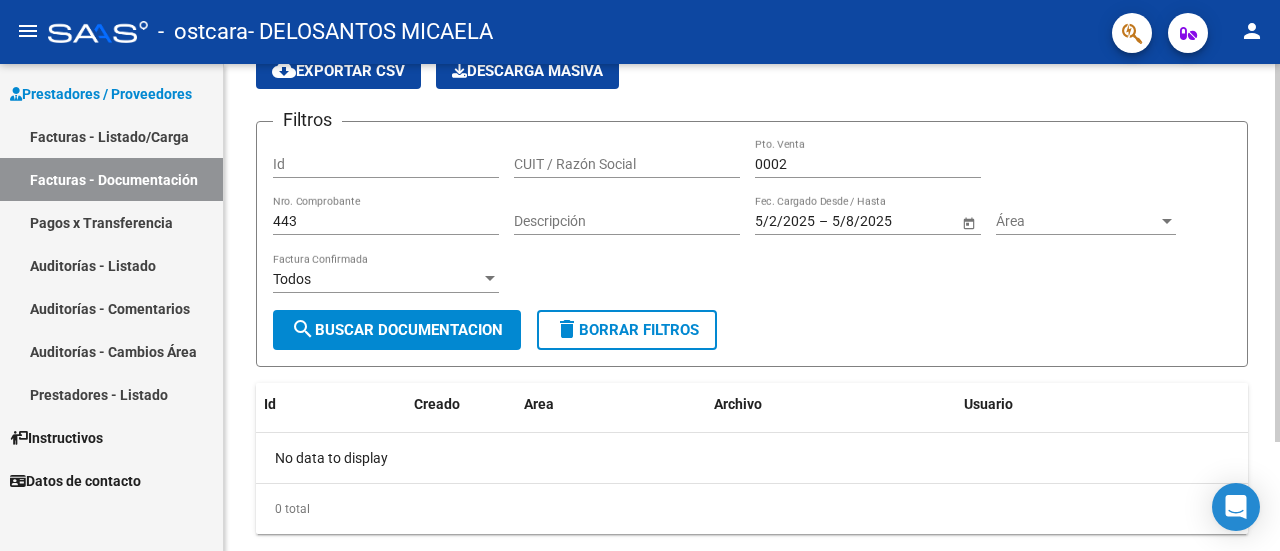 scroll, scrollTop: 140, scrollLeft: 0, axis: vertical 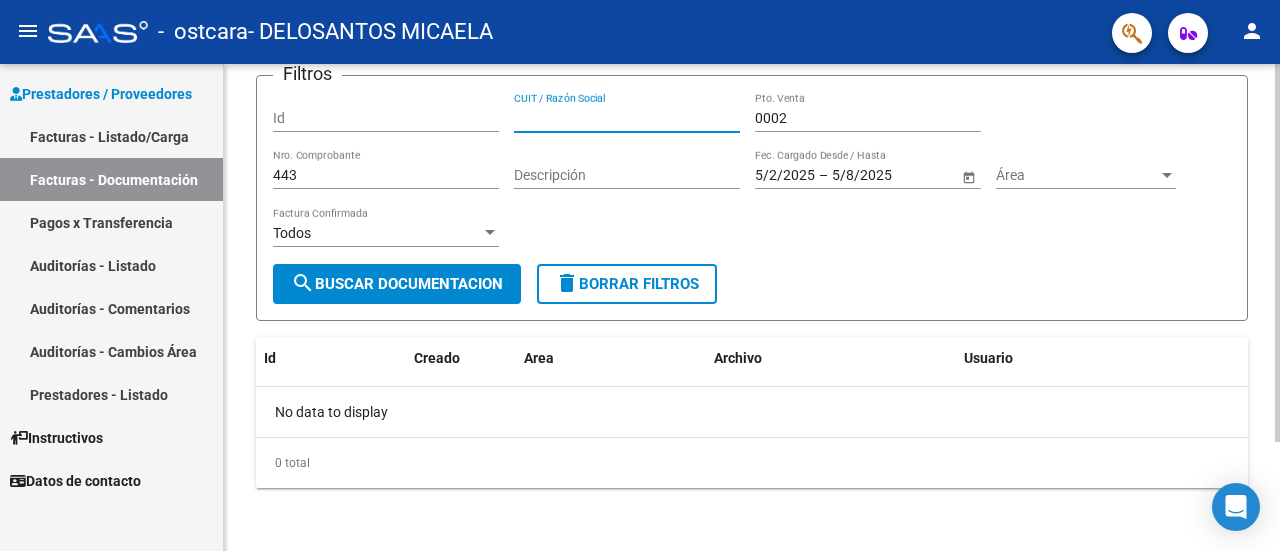 click on "CUIT / Razón Social" at bounding box center [627, 118] 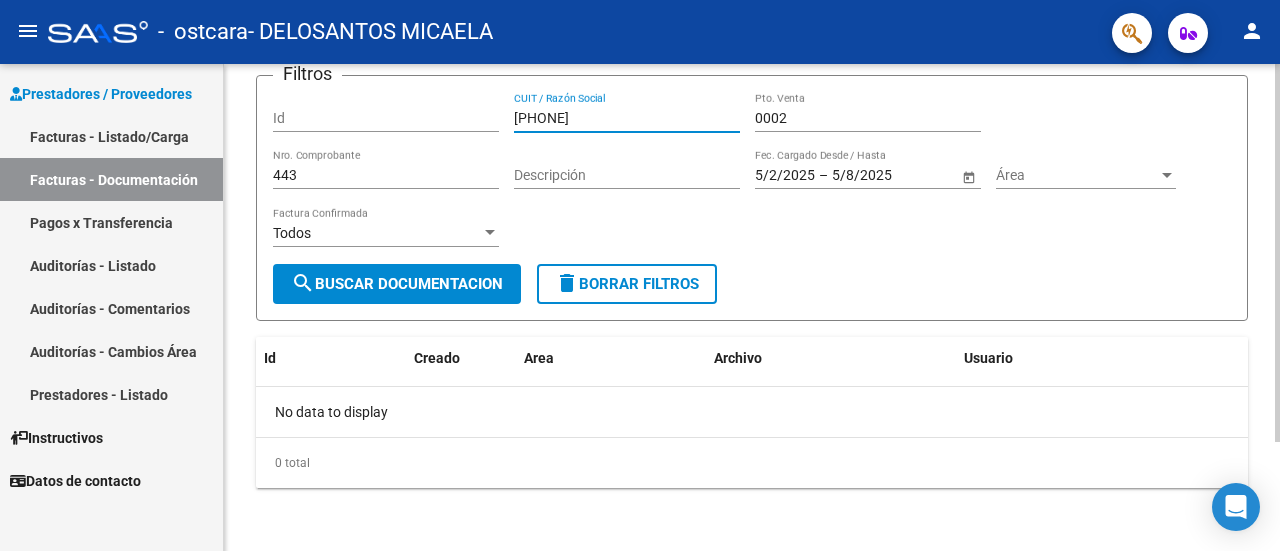 type on "[PHONE]" 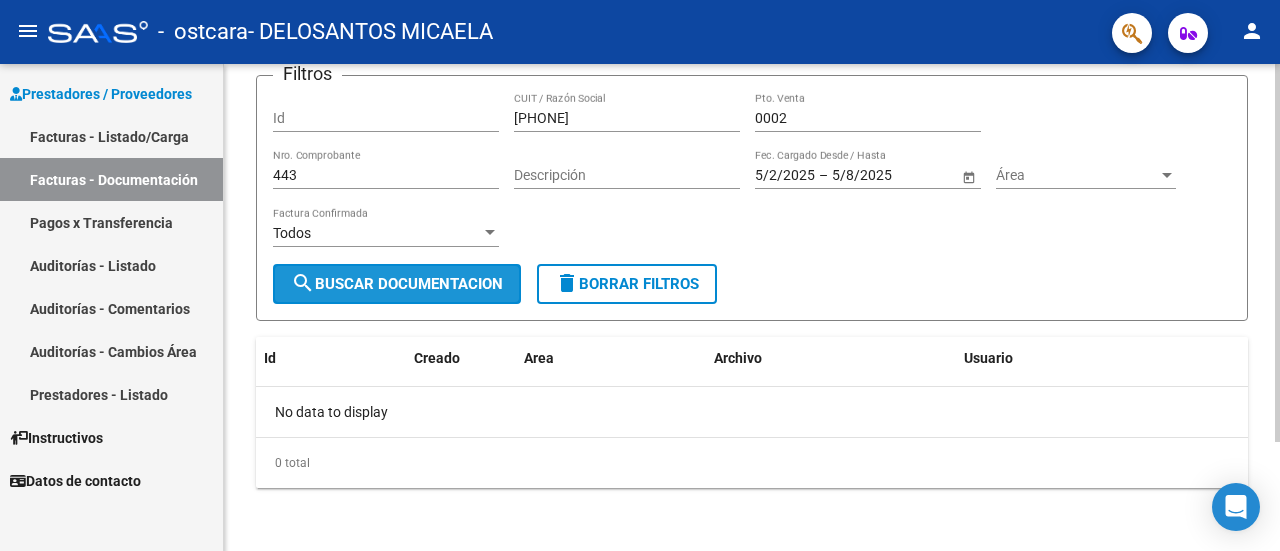 click on "search  Buscar Documentacion" 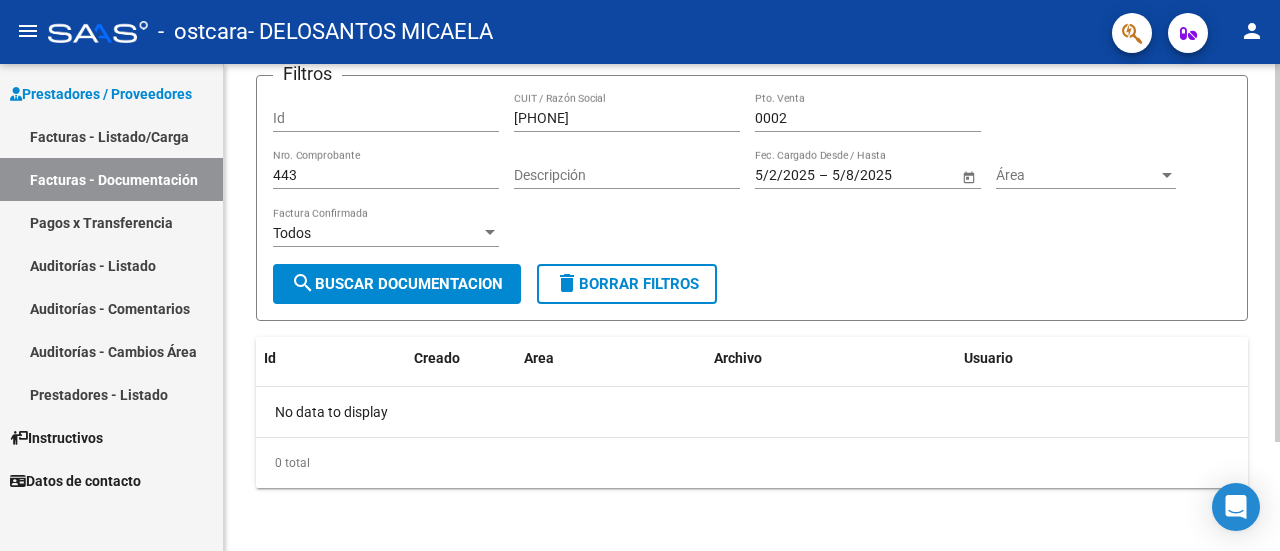 scroll, scrollTop: 0, scrollLeft: 0, axis: both 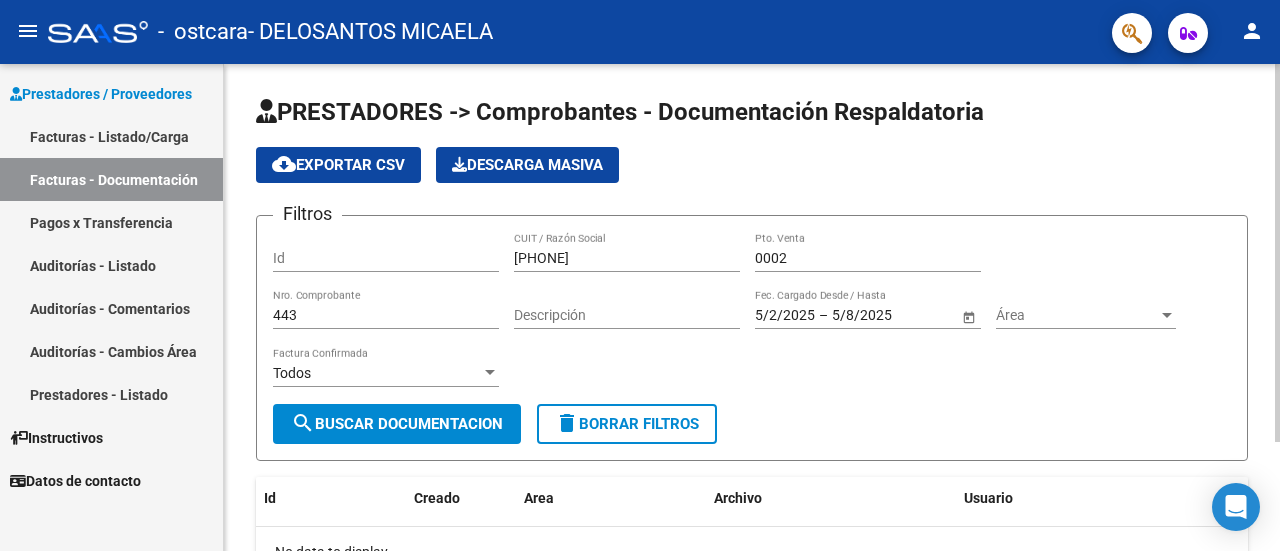 click 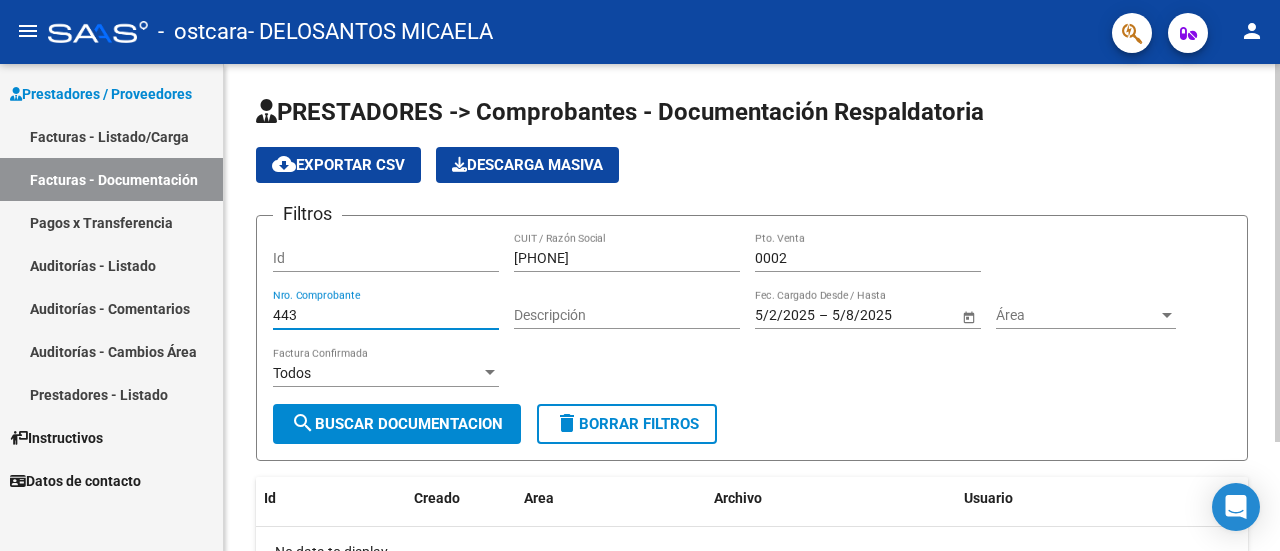 click on "443" at bounding box center (386, 315) 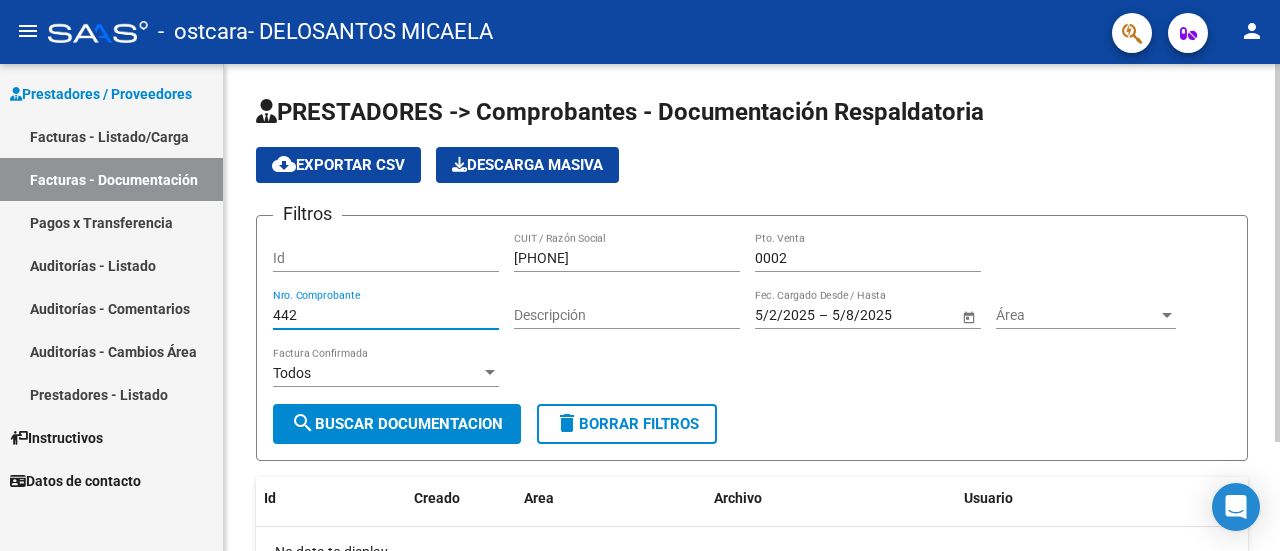 type on "442" 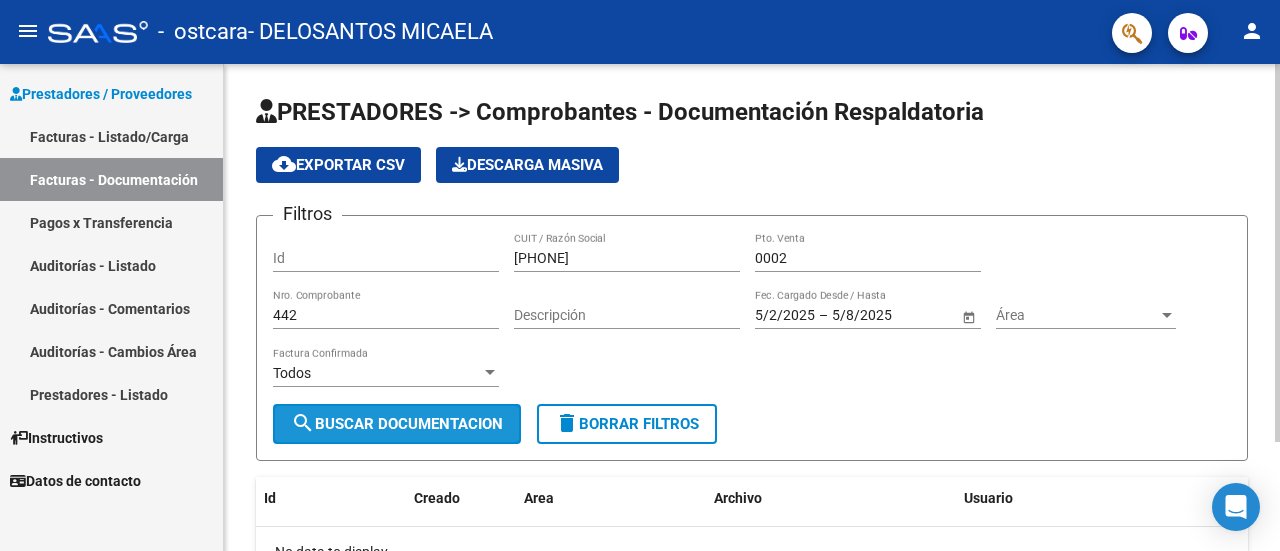 click on "search  Buscar Documentacion" 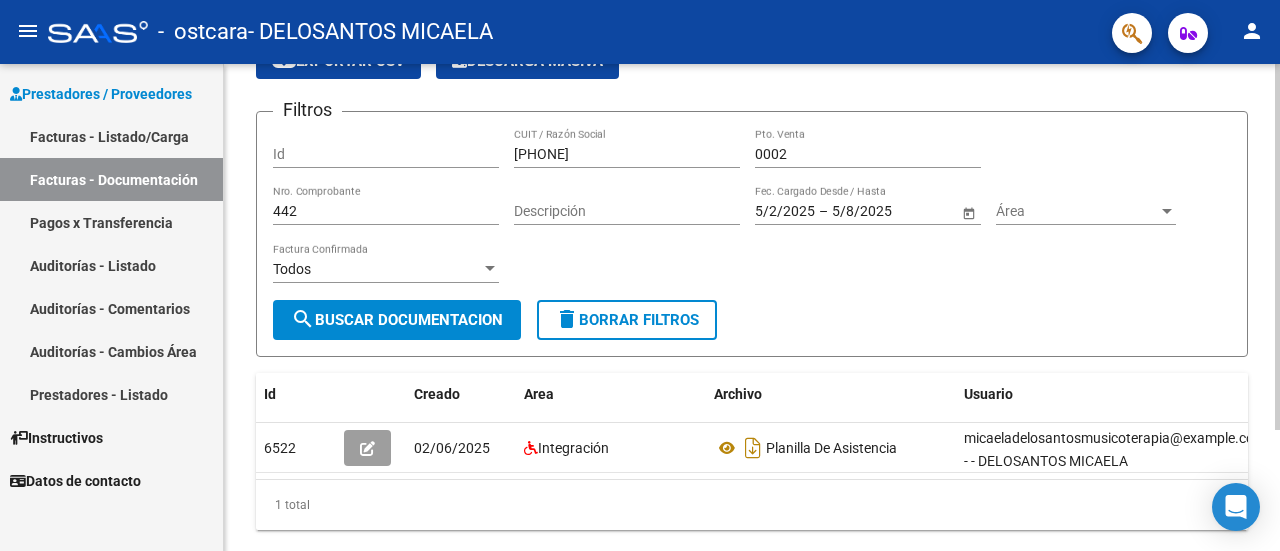 scroll, scrollTop: 138, scrollLeft: 0, axis: vertical 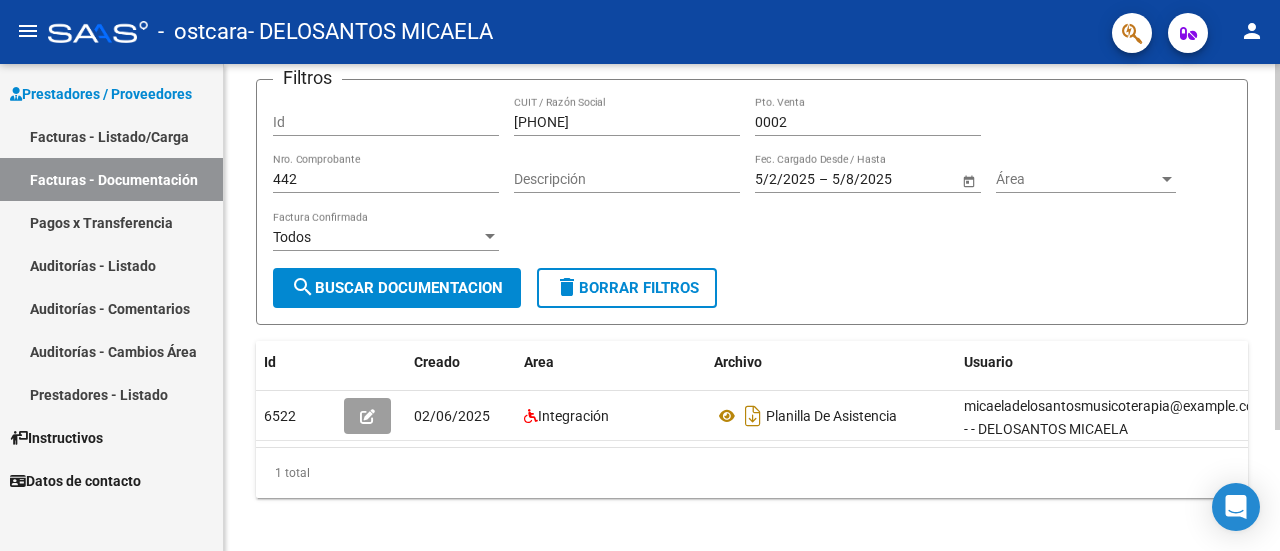 click 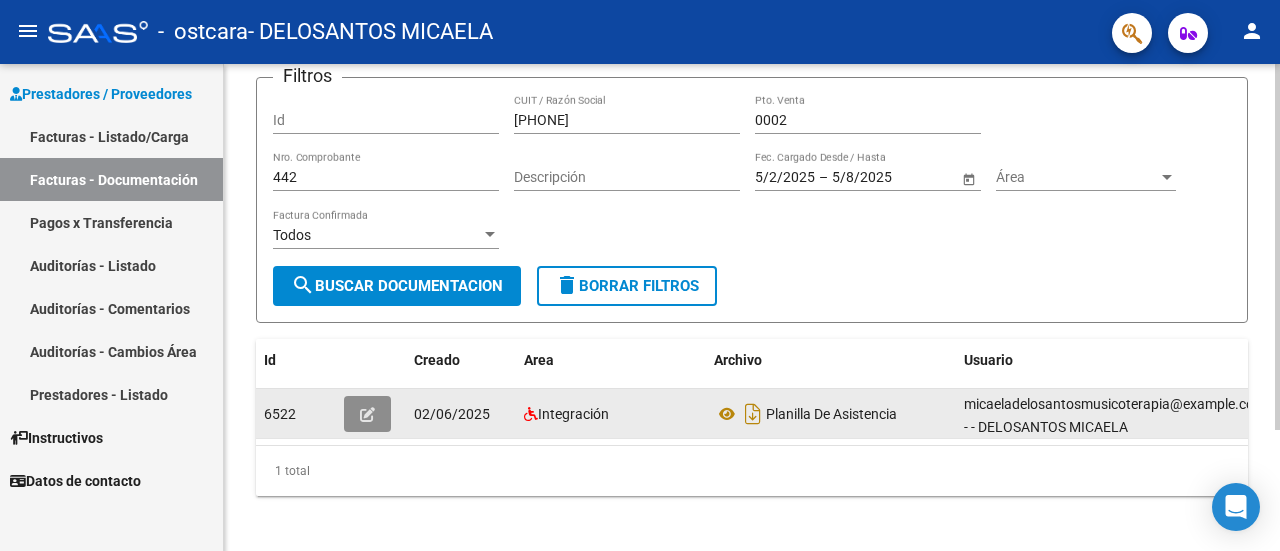 click 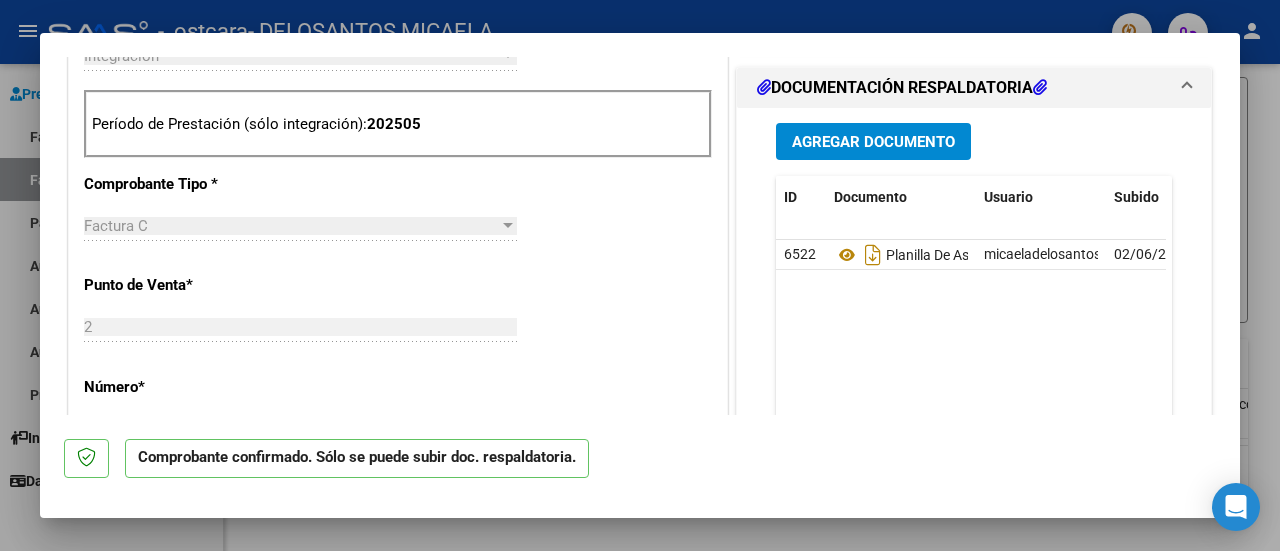 scroll, scrollTop: 789, scrollLeft: 0, axis: vertical 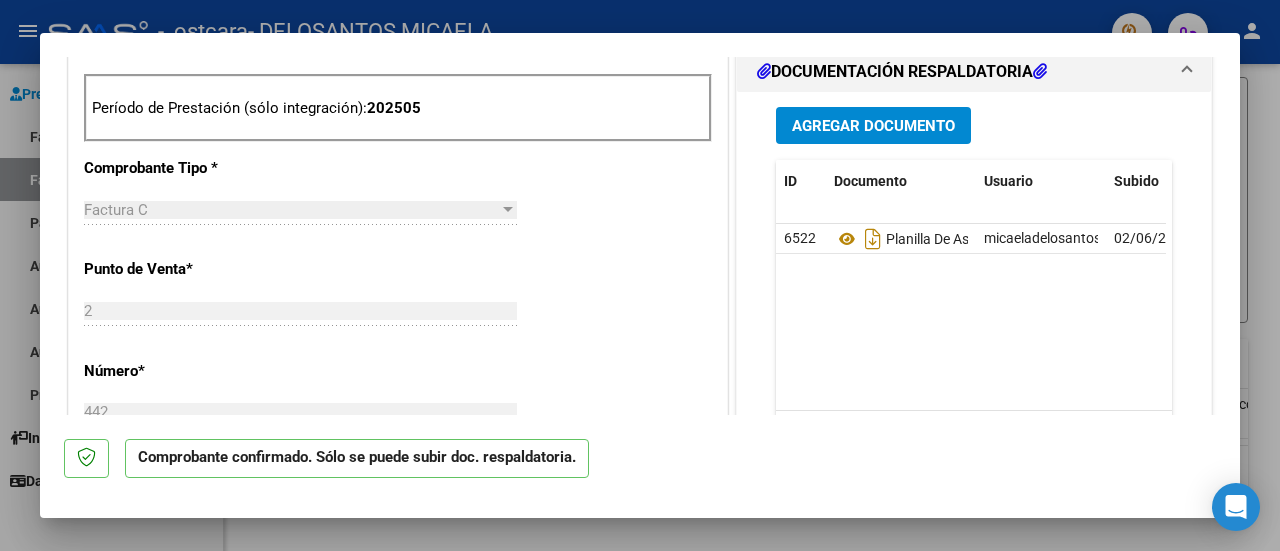 click on "Agregar Documento" at bounding box center (873, 125) 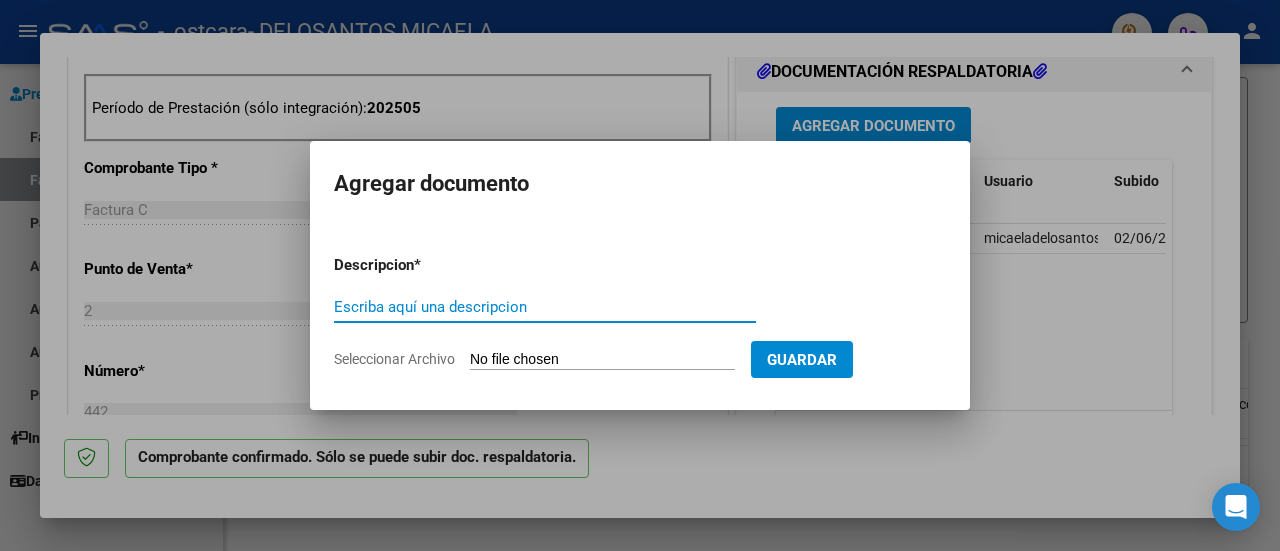 click on "Escriba aquí una descripcion" at bounding box center [545, 307] 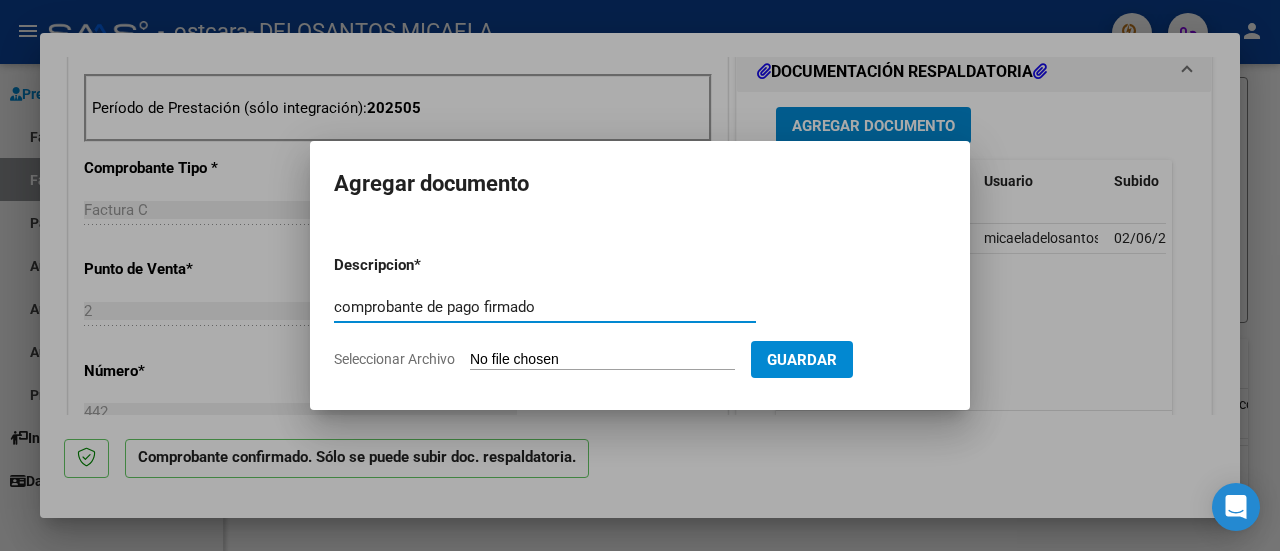 type on "comprobante de pago firmado" 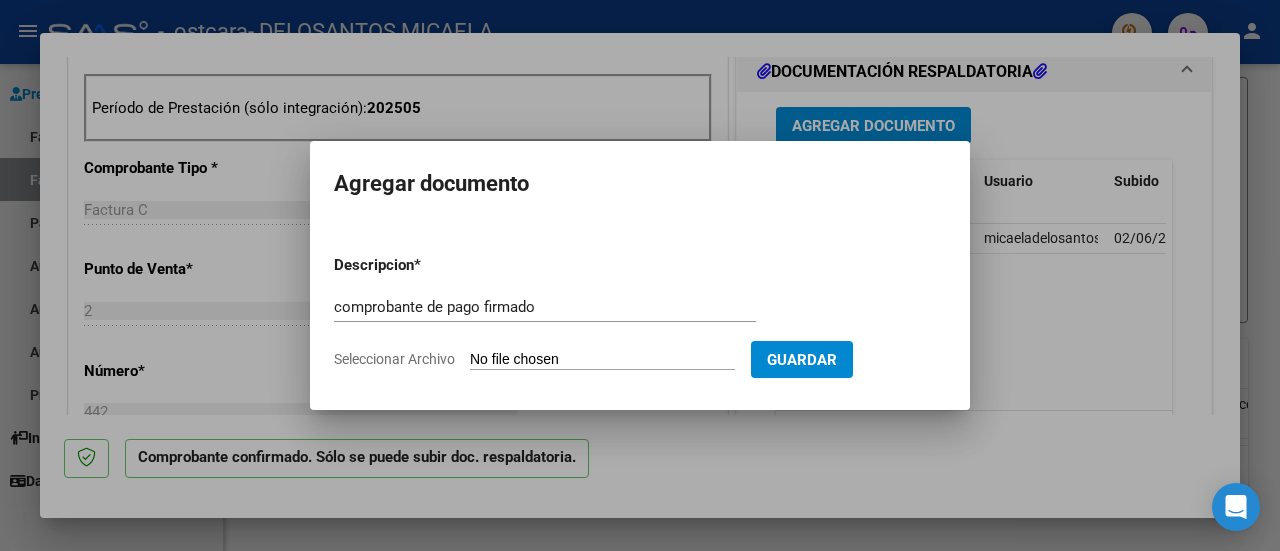 click on "Descripcion  *   comprobante de pago firmado Escriba aquí una descripcion  Seleccionar Archivo Guardar" at bounding box center (640, 312) 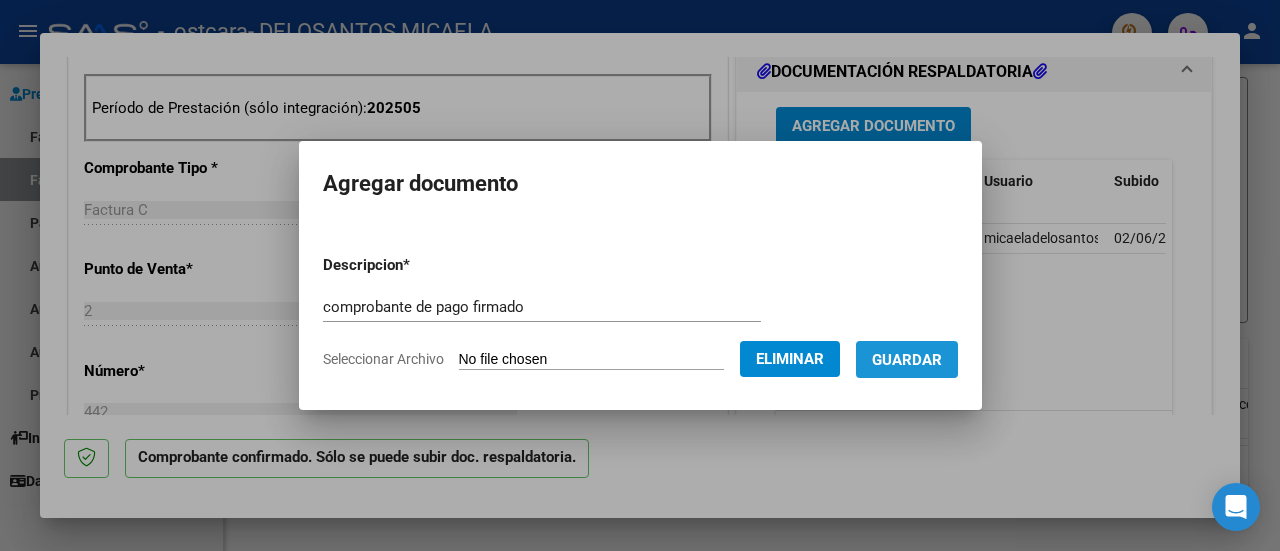click on "Guardar" at bounding box center (907, 359) 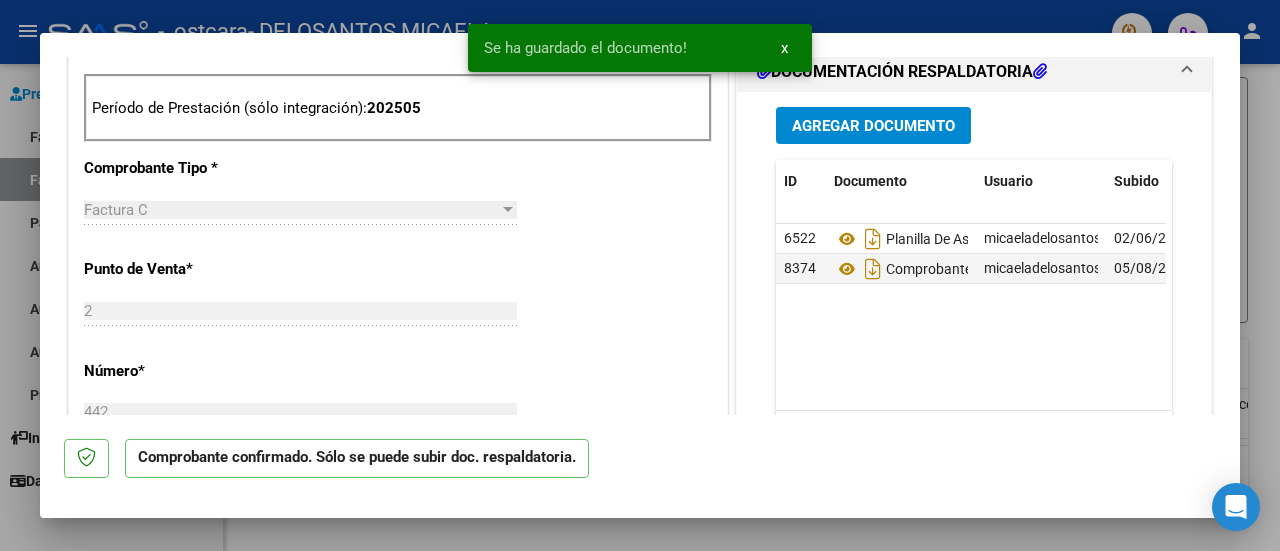 click at bounding box center (640, 275) 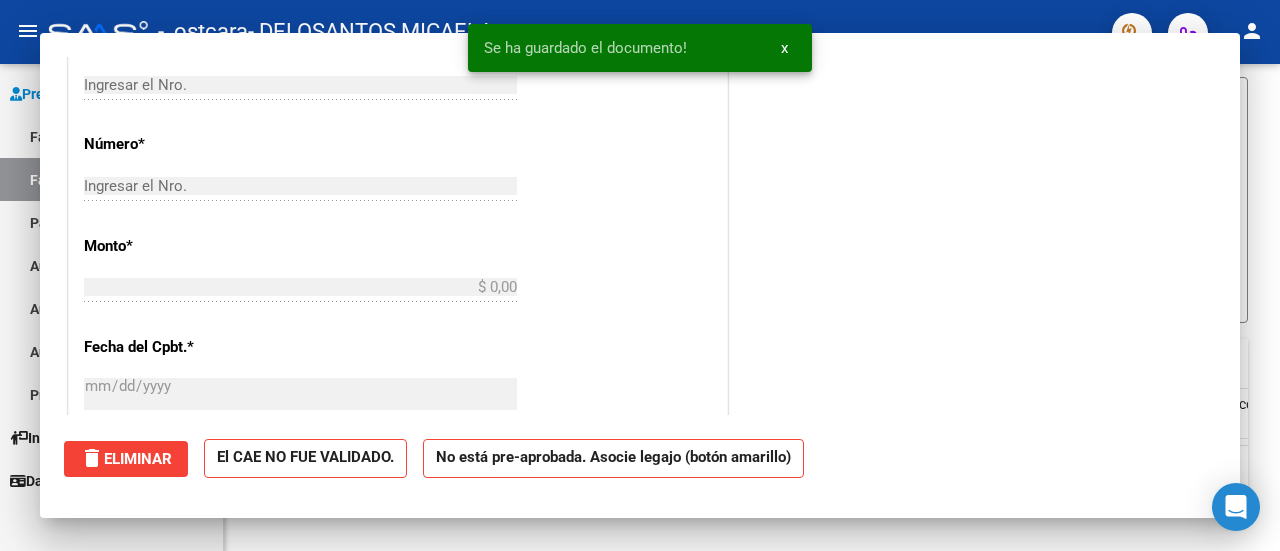 scroll, scrollTop: 0, scrollLeft: 0, axis: both 